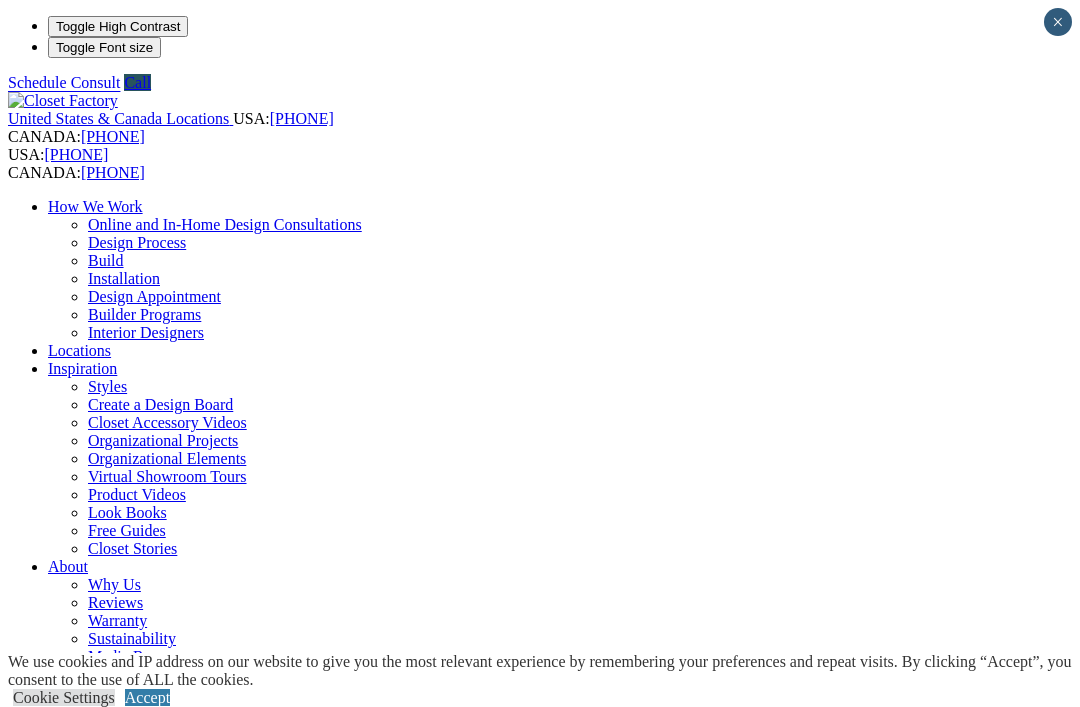 scroll, scrollTop: 0, scrollLeft: 0, axis: both 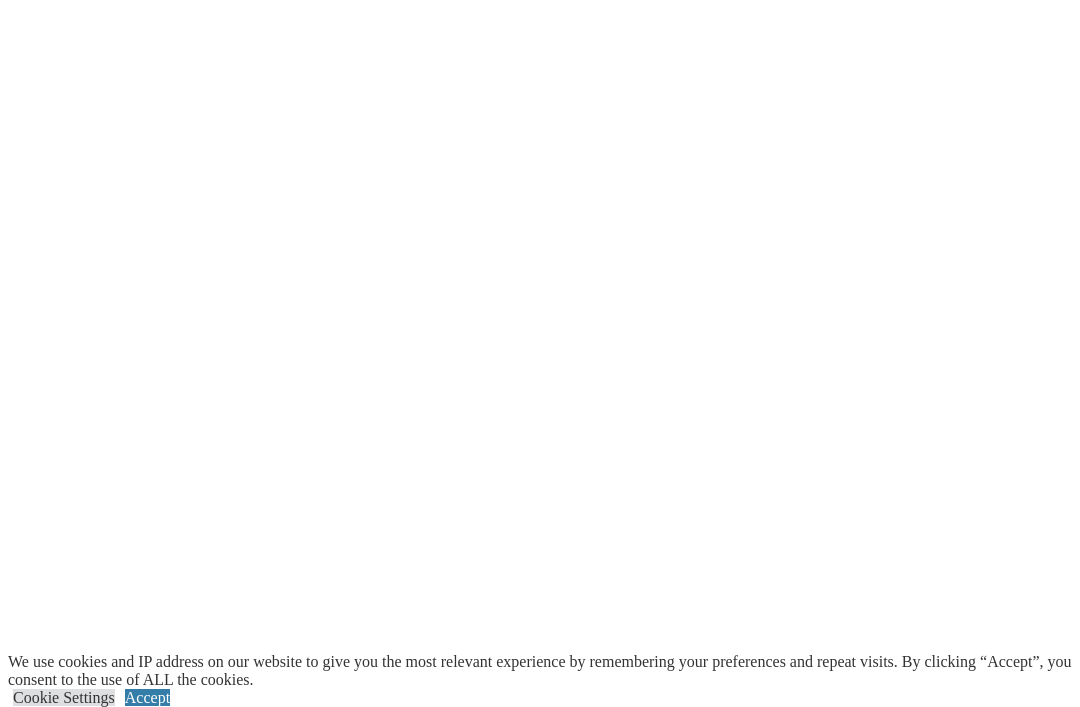 click on "Download Now" at bounding box center (59, 14632) 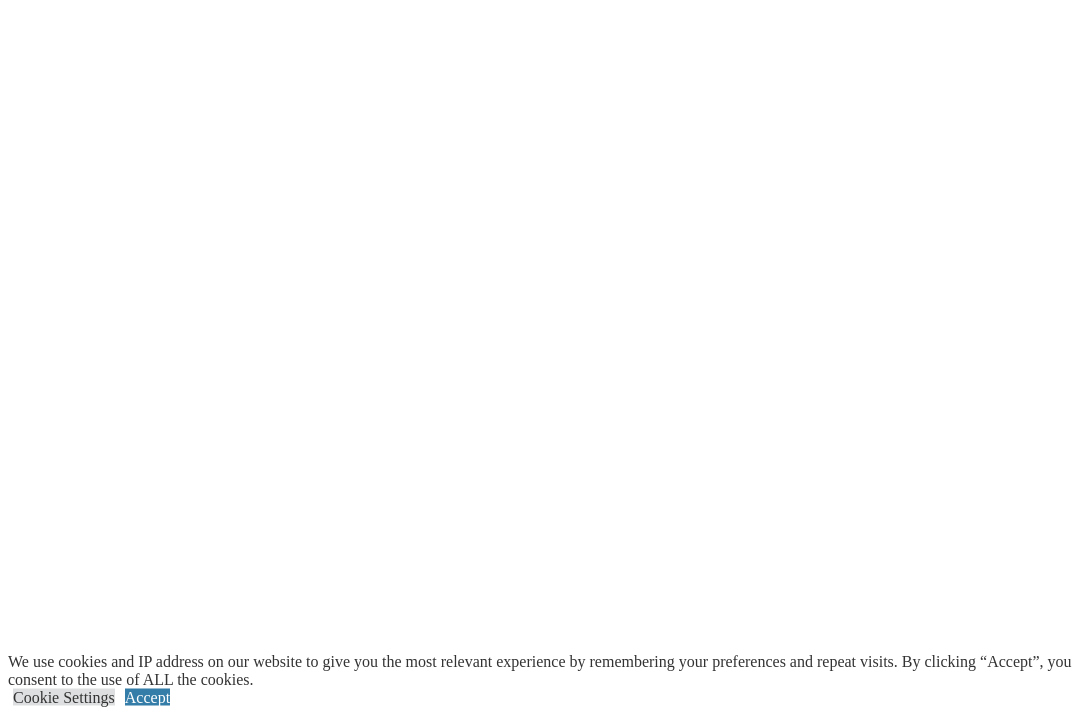 scroll, scrollTop: 2711, scrollLeft: 0, axis: vertical 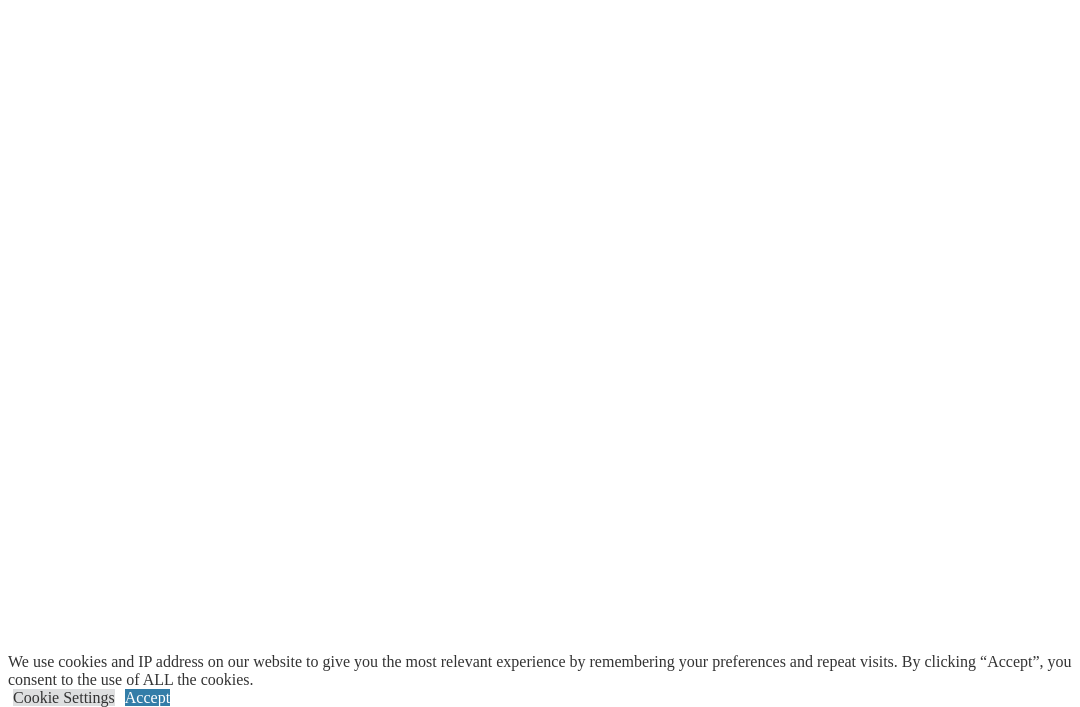 click on "Murphy Beds" at bounding box center (132, -1663) 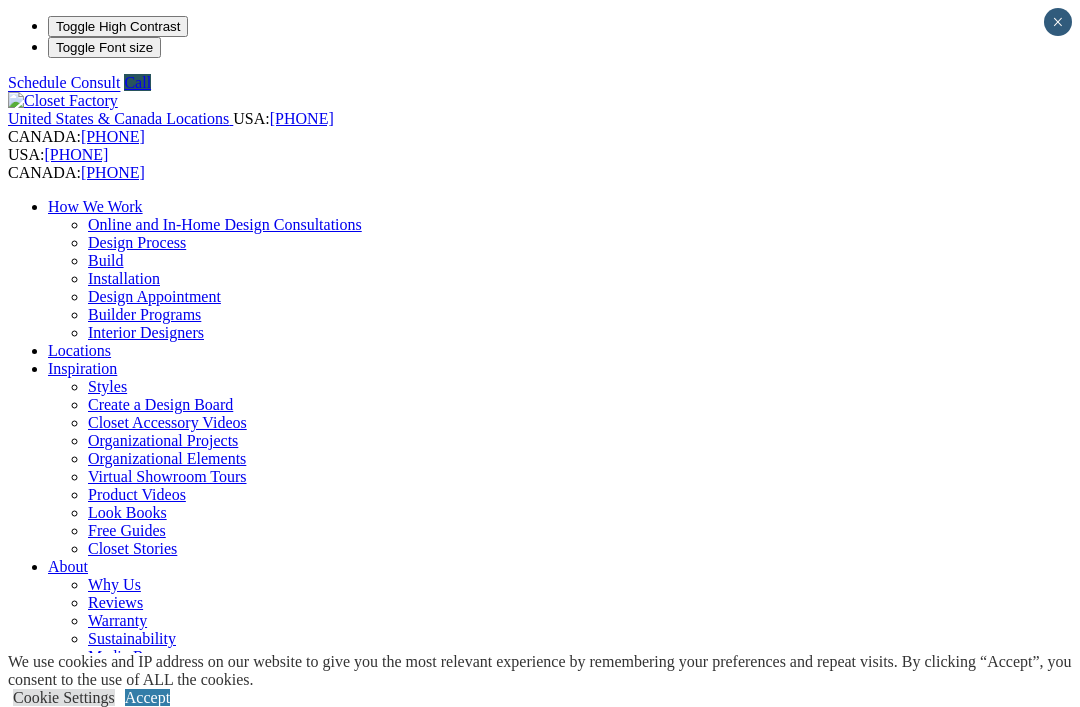 scroll, scrollTop: 0, scrollLeft: 0, axis: both 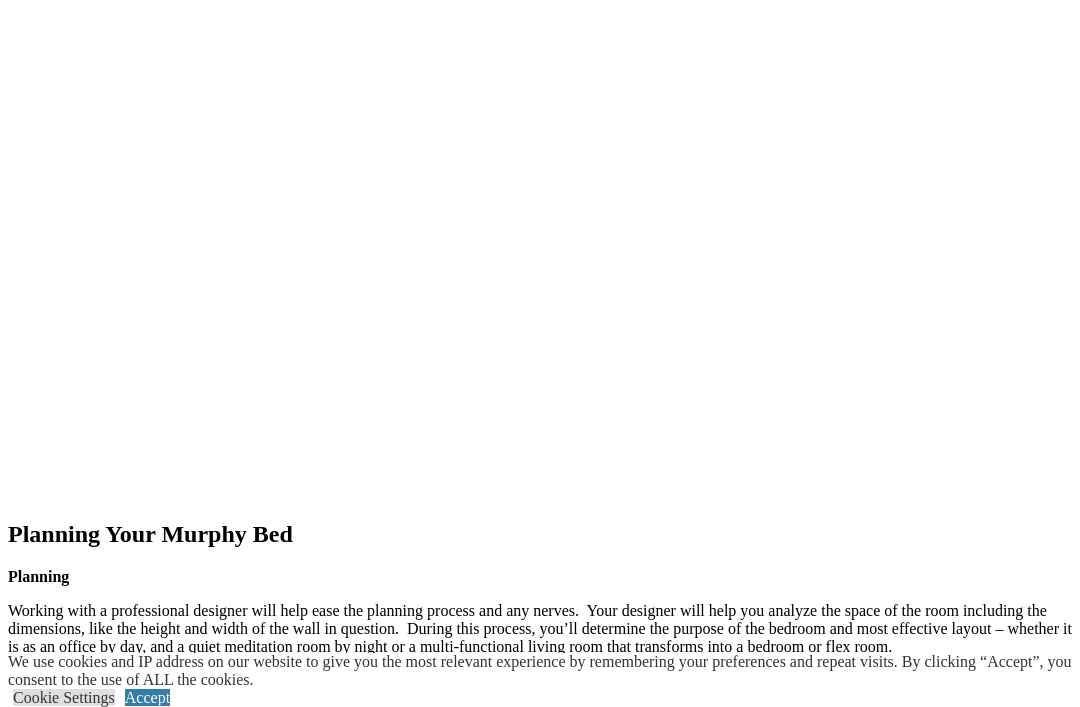 click at bounding box center (-828, 1469) 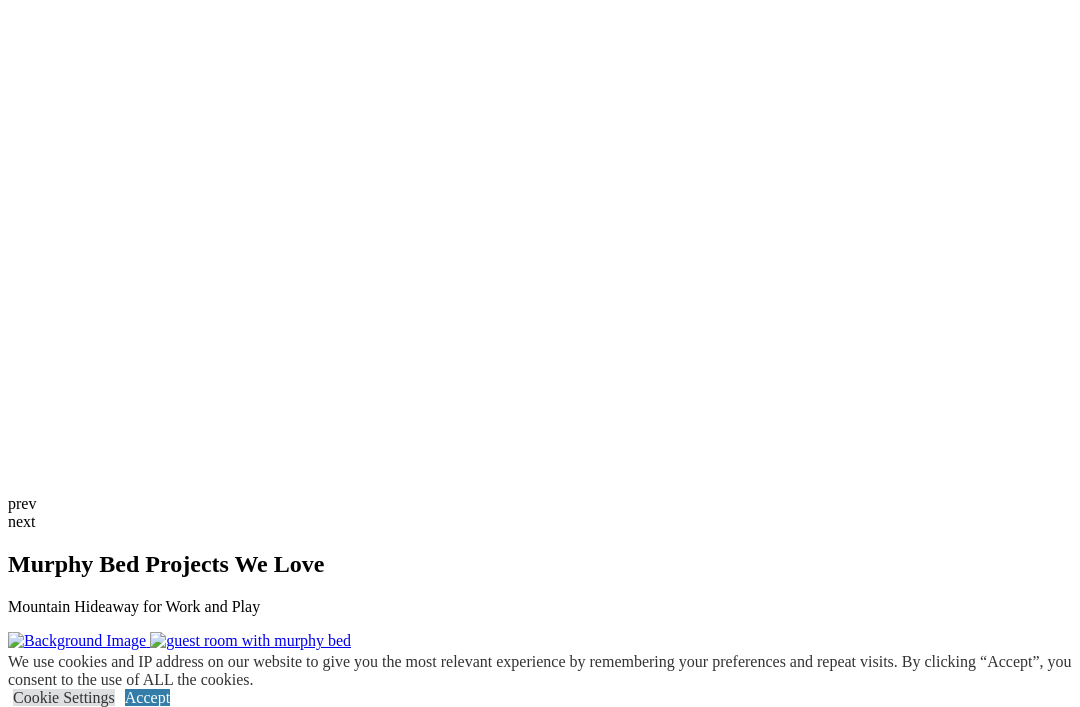 scroll, scrollTop: 3483, scrollLeft: 0, axis: vertical 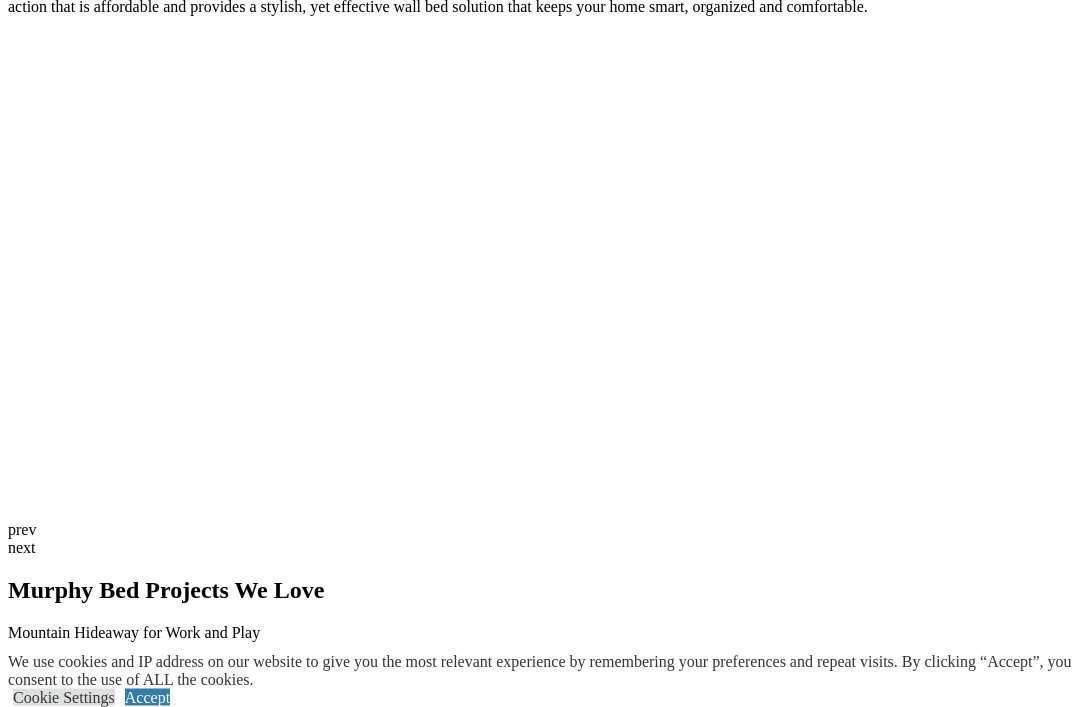 click at bounding box center [84, 2986] 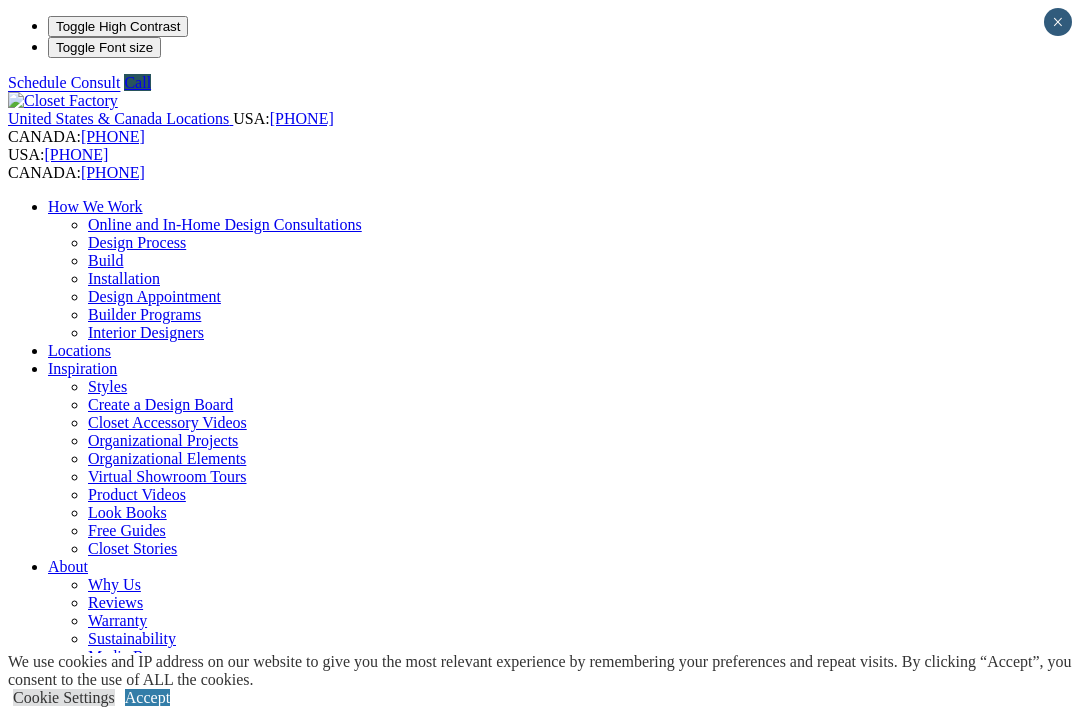 scroll, scrollTop: 0, scrollLeft: 0, axis: both 